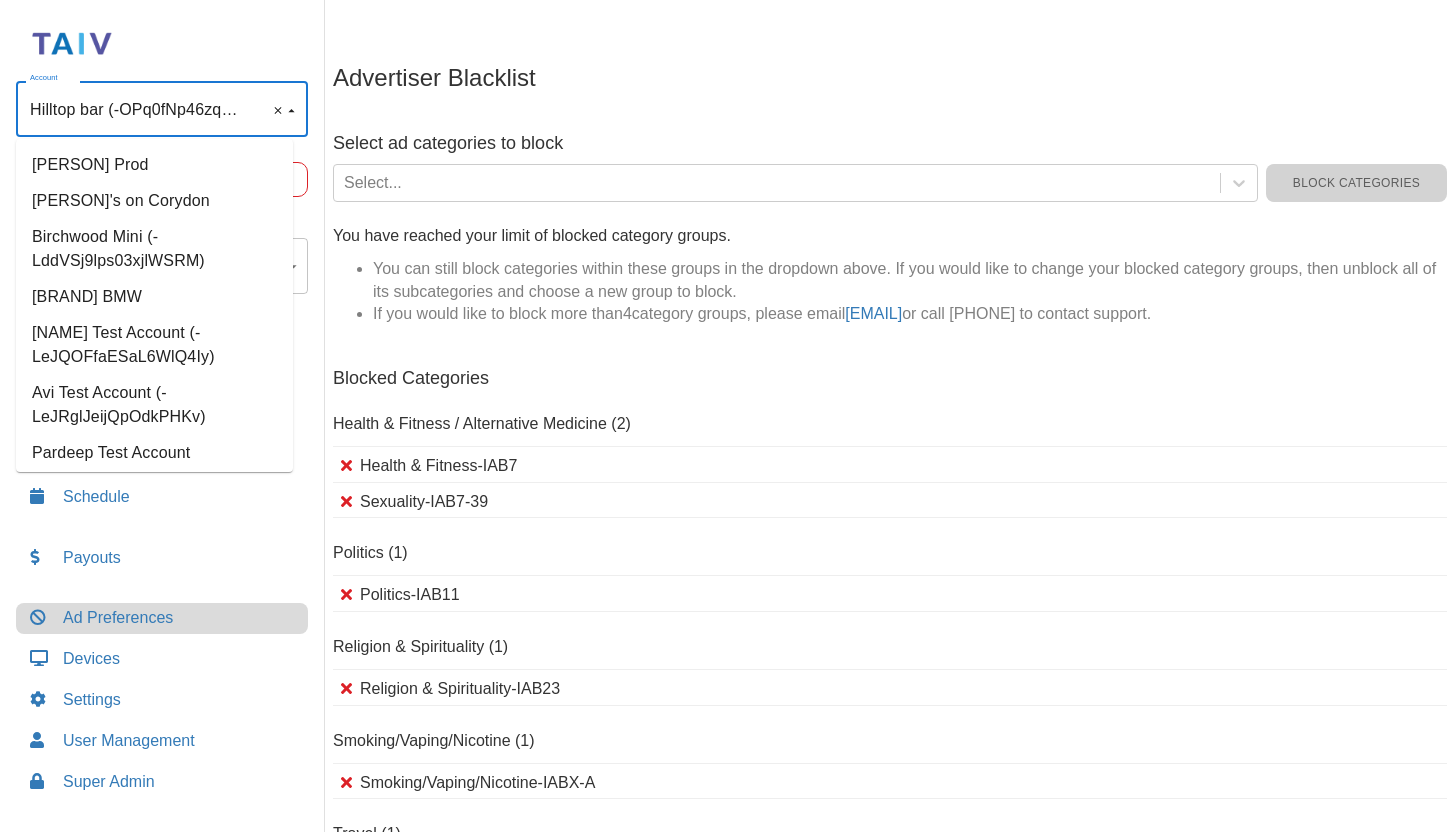 scroll, scrollTop: 50, scrollLeft: 0, axis: vertical 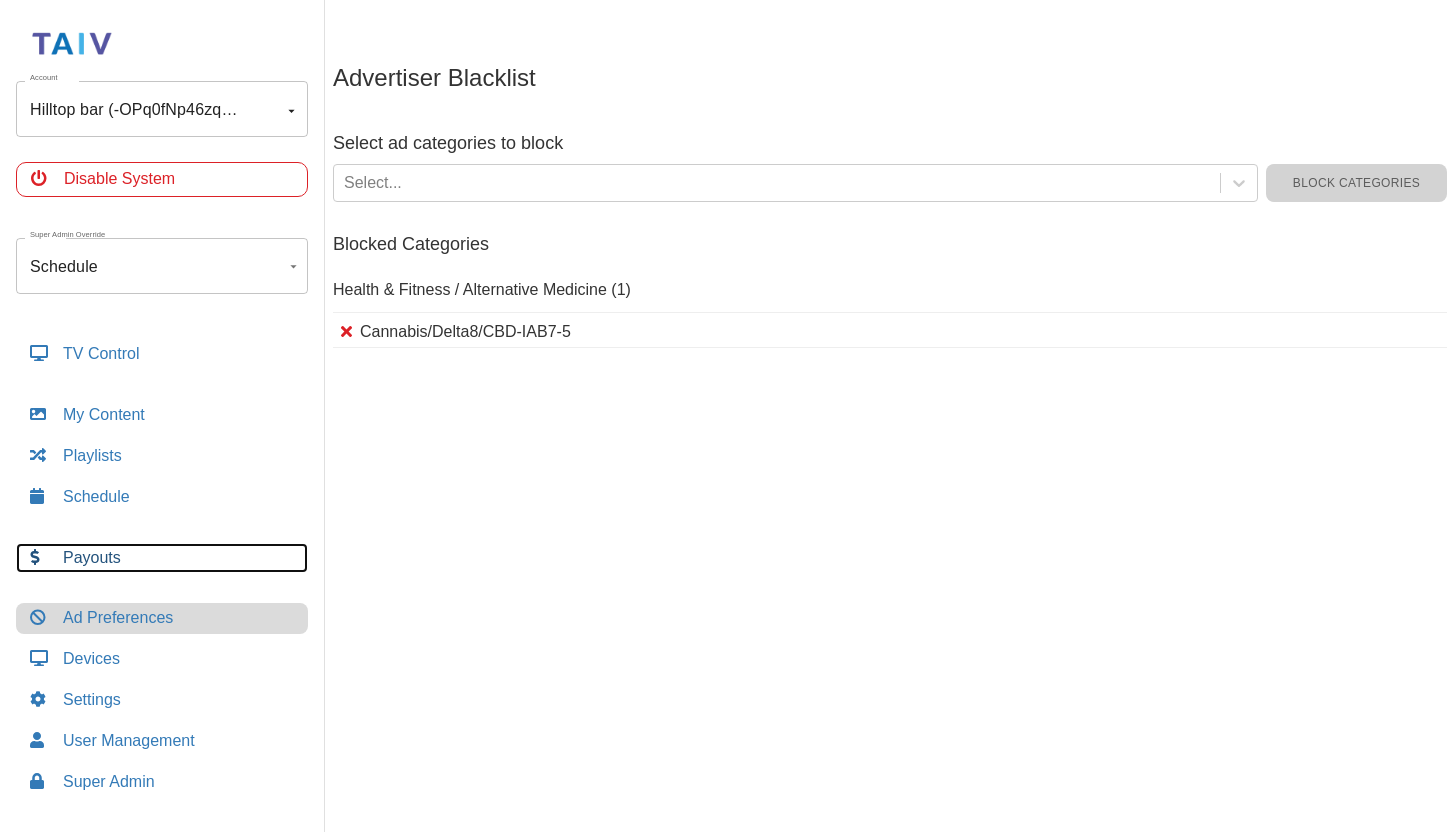 click on "Payouts" at bounding box center (162, 558) 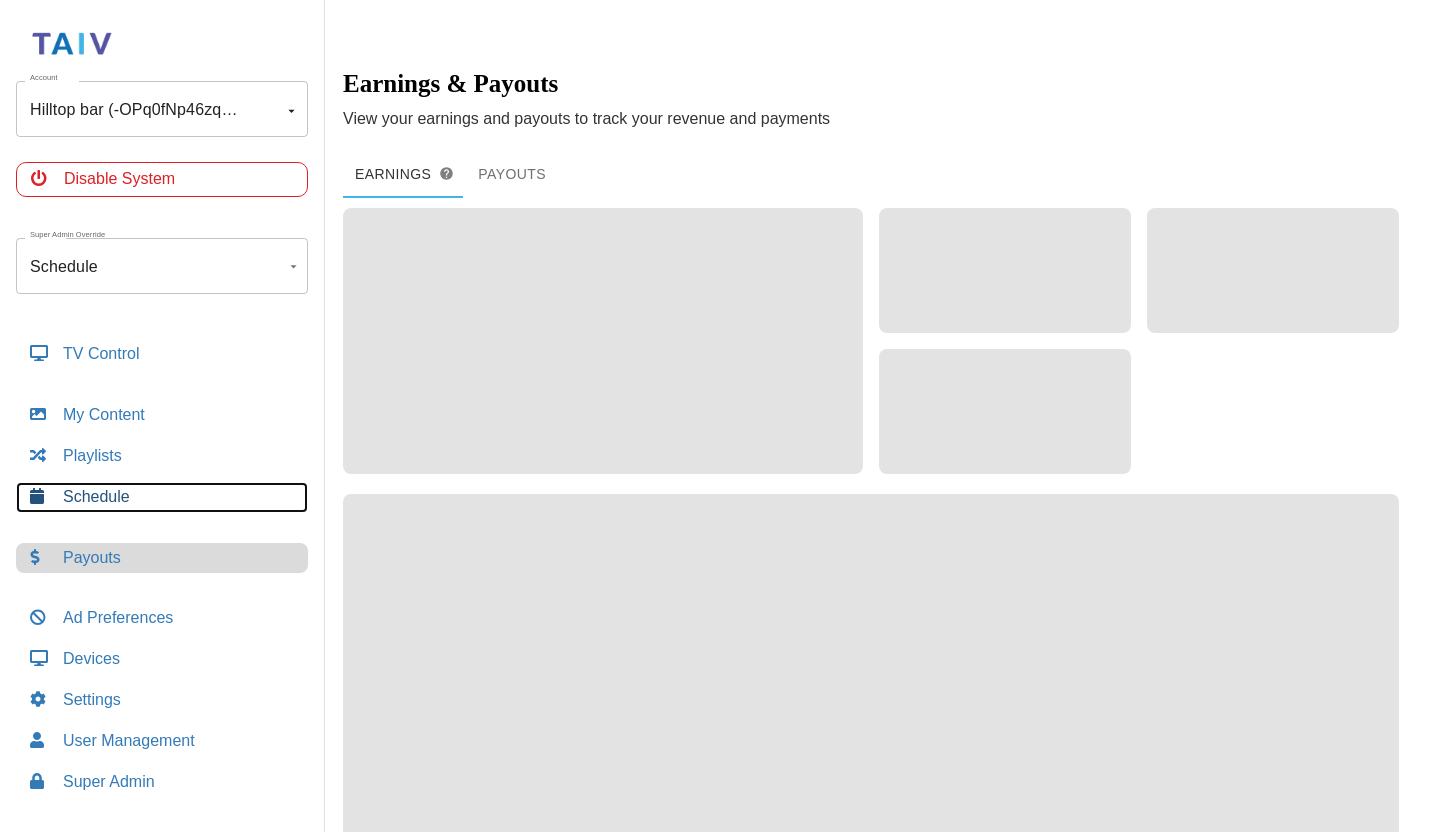 click on "Schedule" at bounding box center (162, 497) 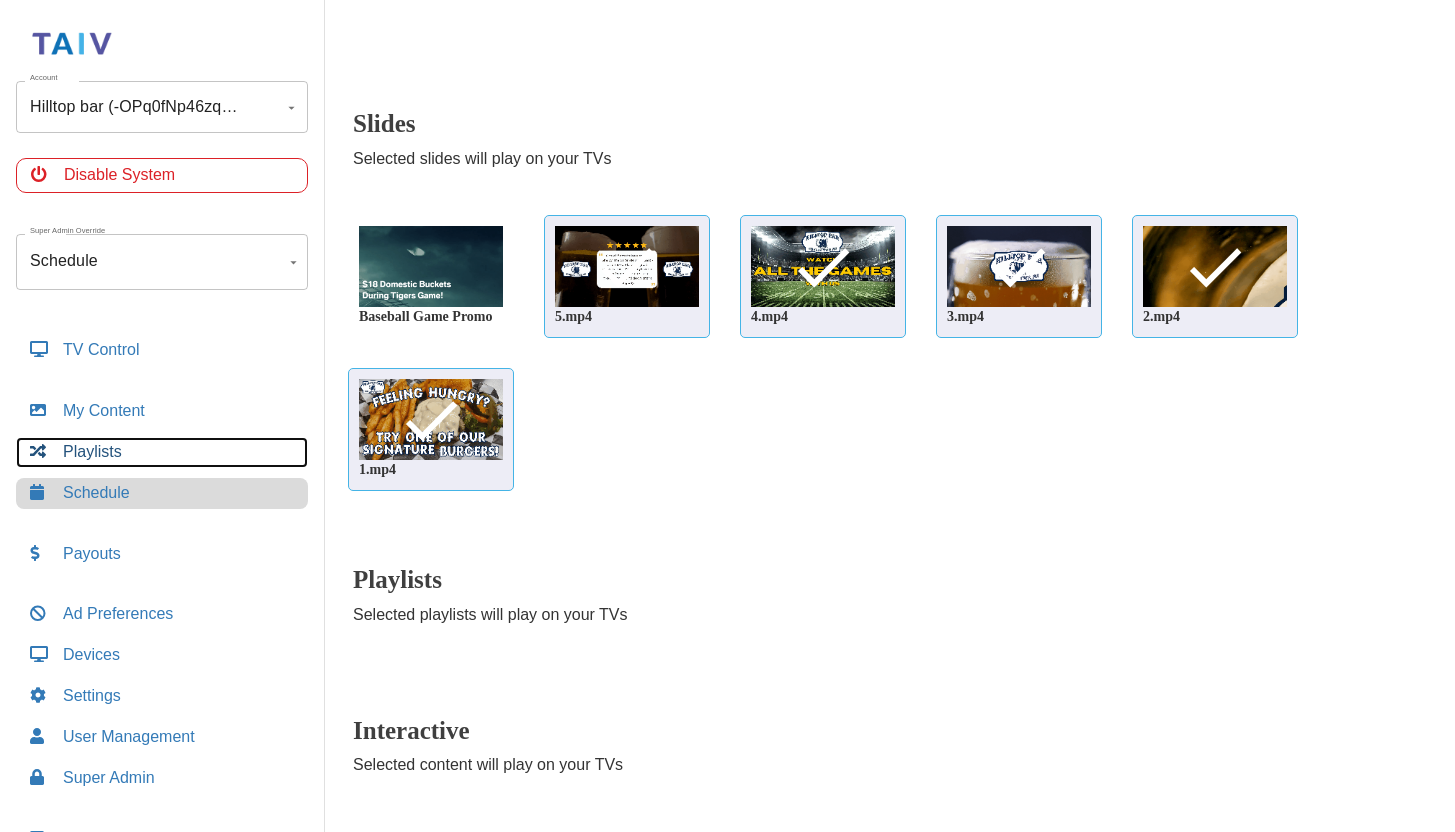 click on "Playlists" at bounding box center [162, 452] 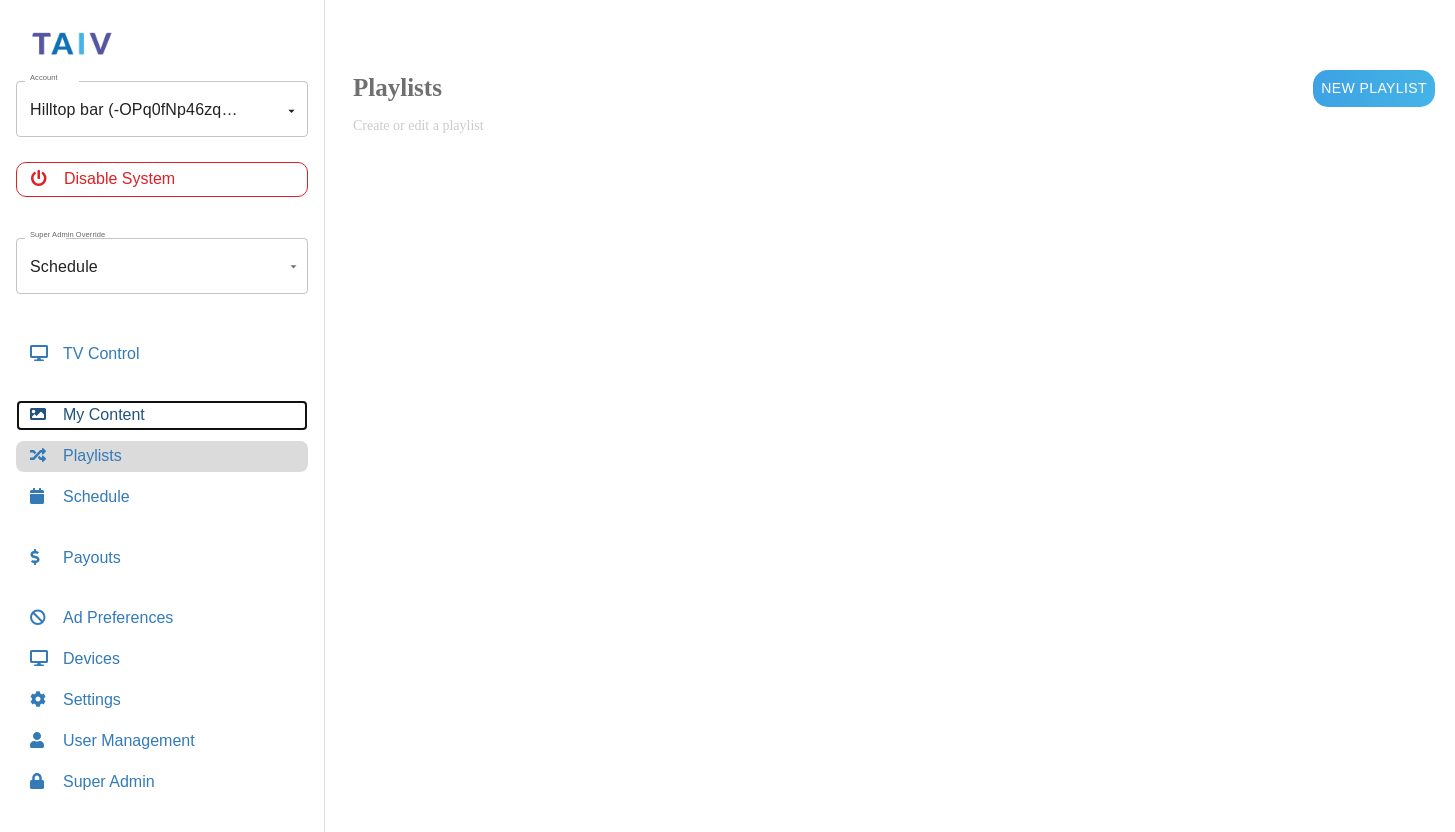 click on "My Content" at bounding box center (162, 415) 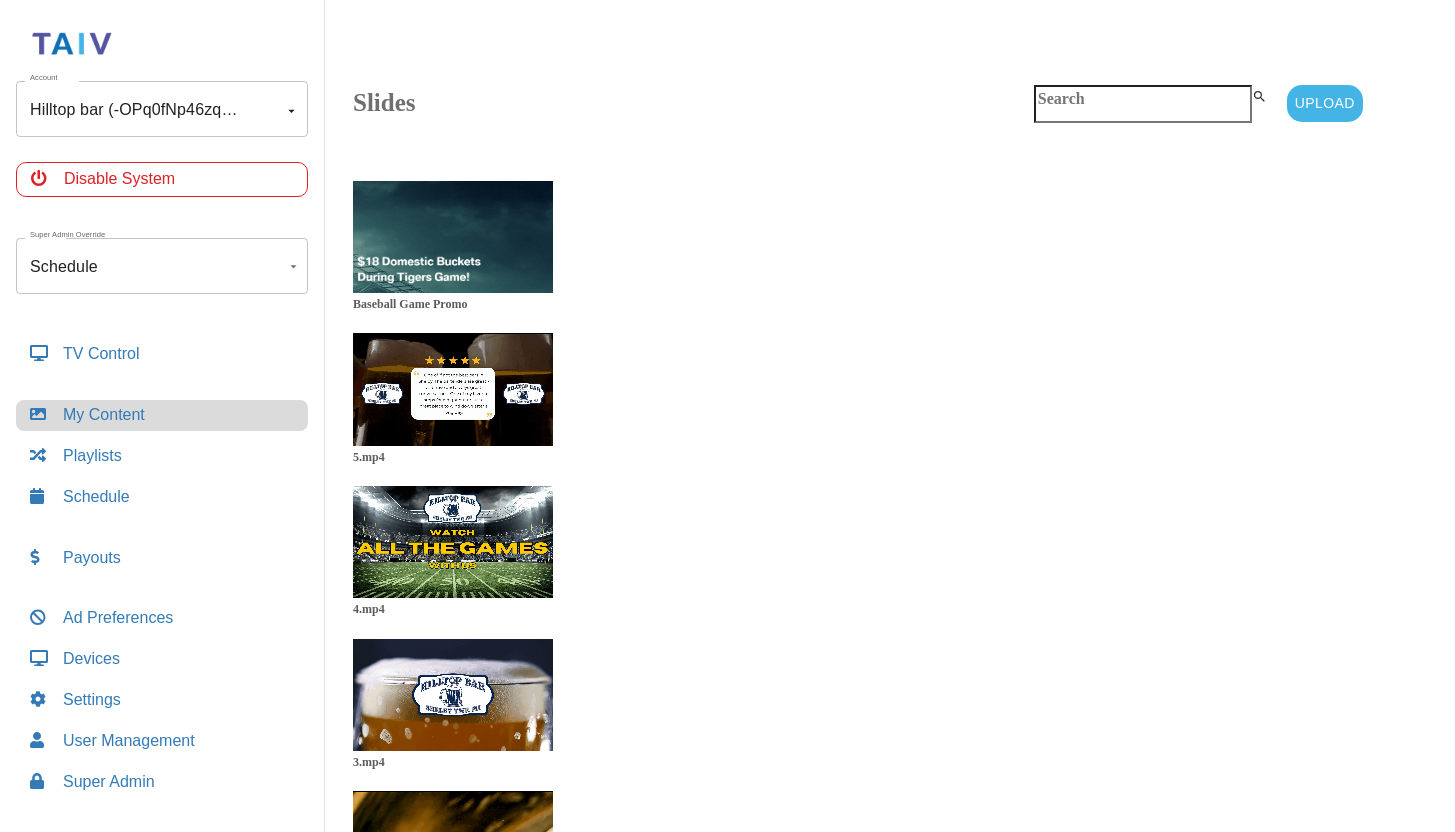 click on "close Baseball Game Promo close 5.mp4 close 4.mp4 close 3.mp4 close 2.mp4 close 1.mp4" at bounding box center (453, 629) 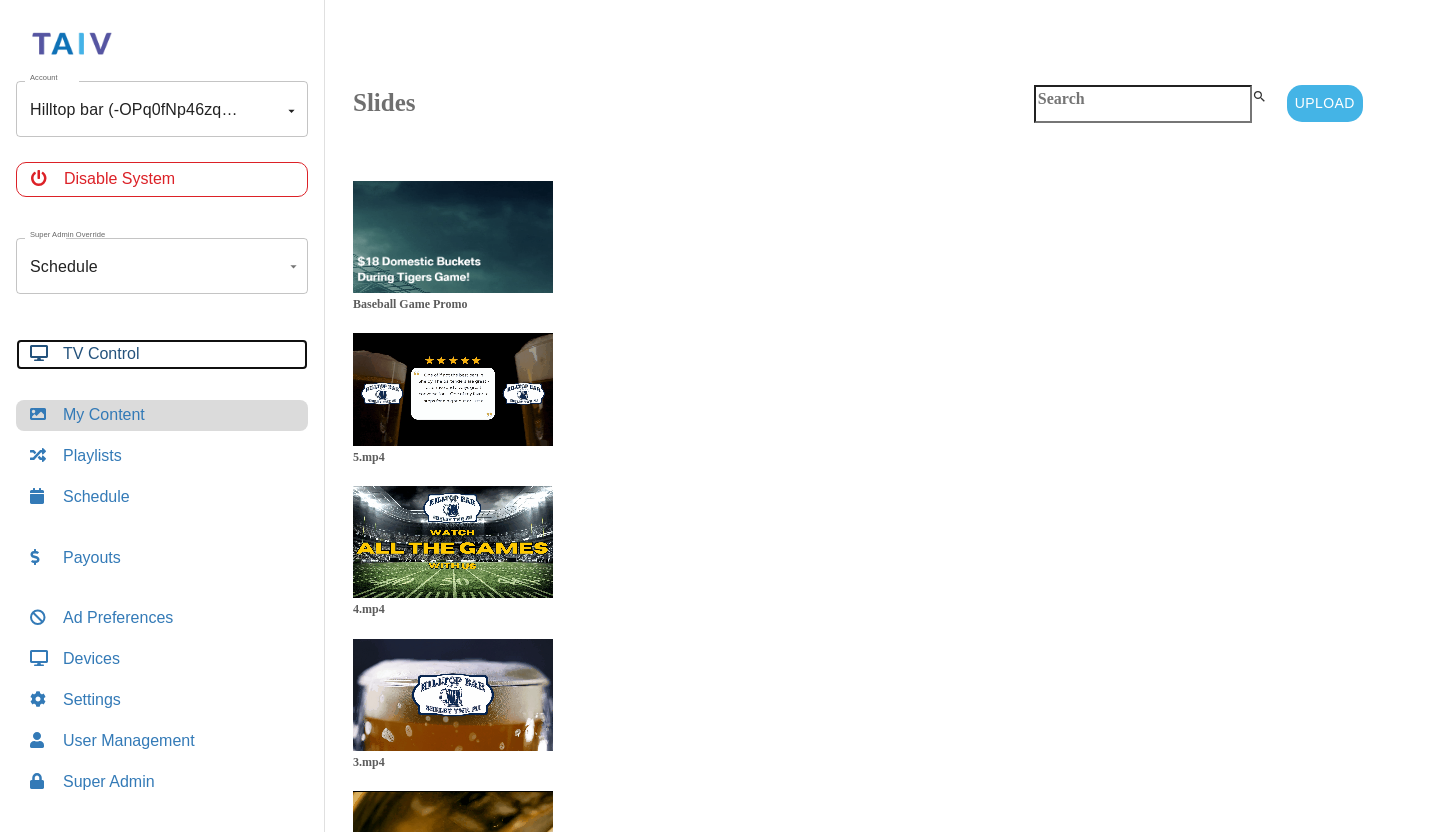 click on "TV Control" at bounding box center [162, 354] 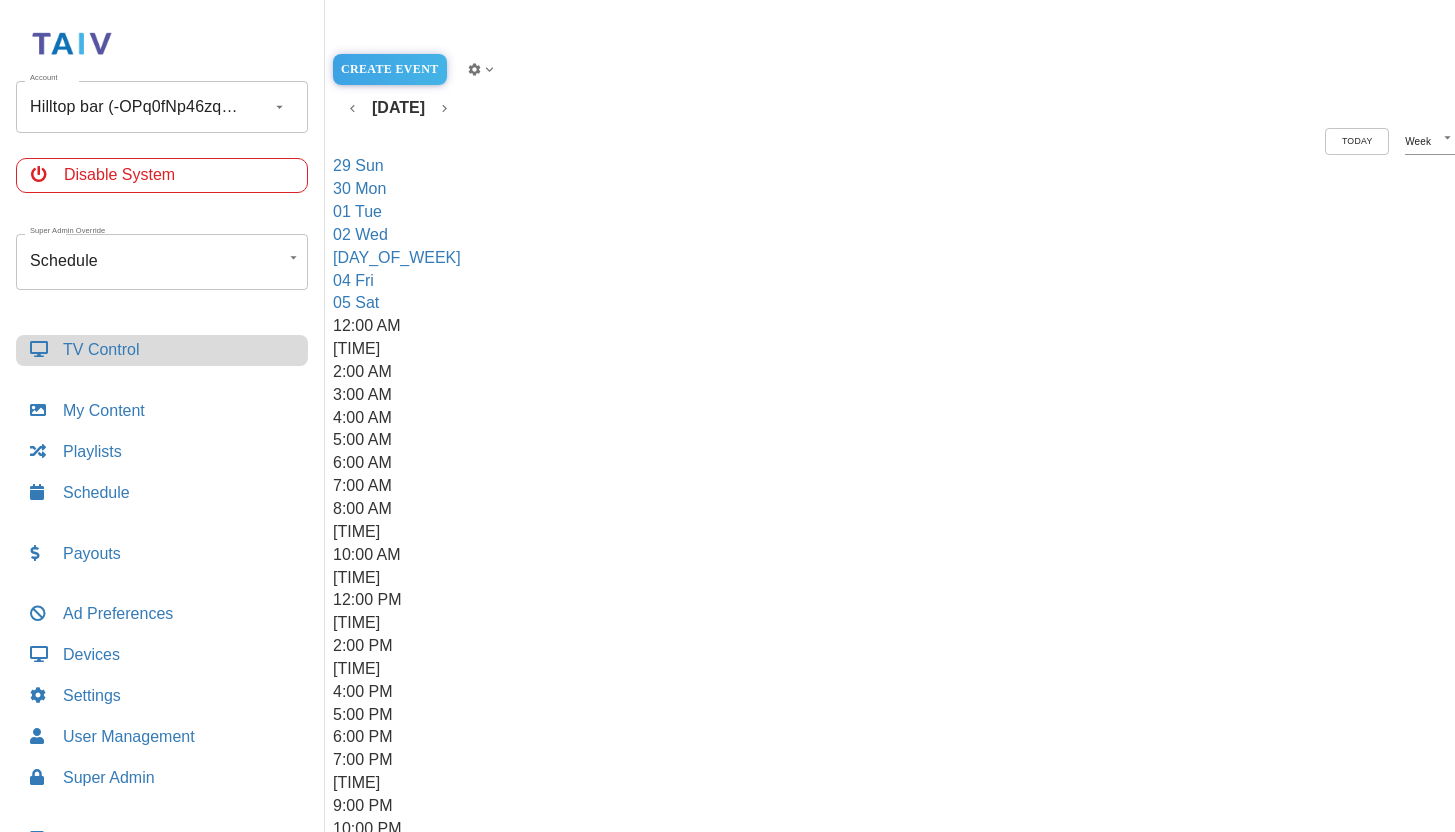 click on "Account [BUSINESS_NAME] (-OPq0fNp46zqf-BfSEIG) Account Disable System Super Admin Override Schedule Schedule Mode Mode TV Control My Content Playlists Schedule Payouts Ad Preferences Devices Settings User Management Super Admin Dashboard Ad Manager Log Out" at bounding box center (162, 448) 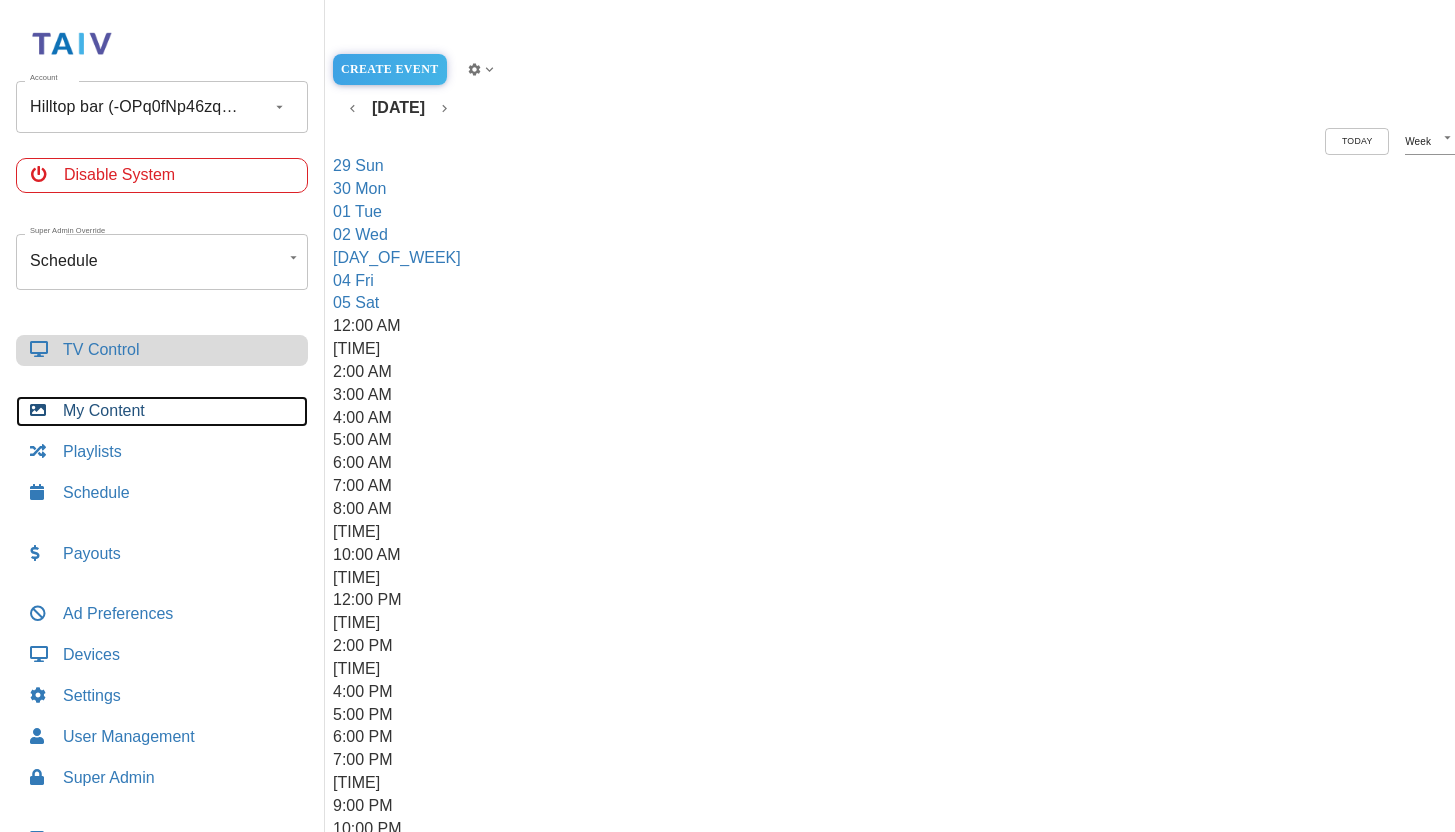 click on "My Content" at bounding box center [162, 411] 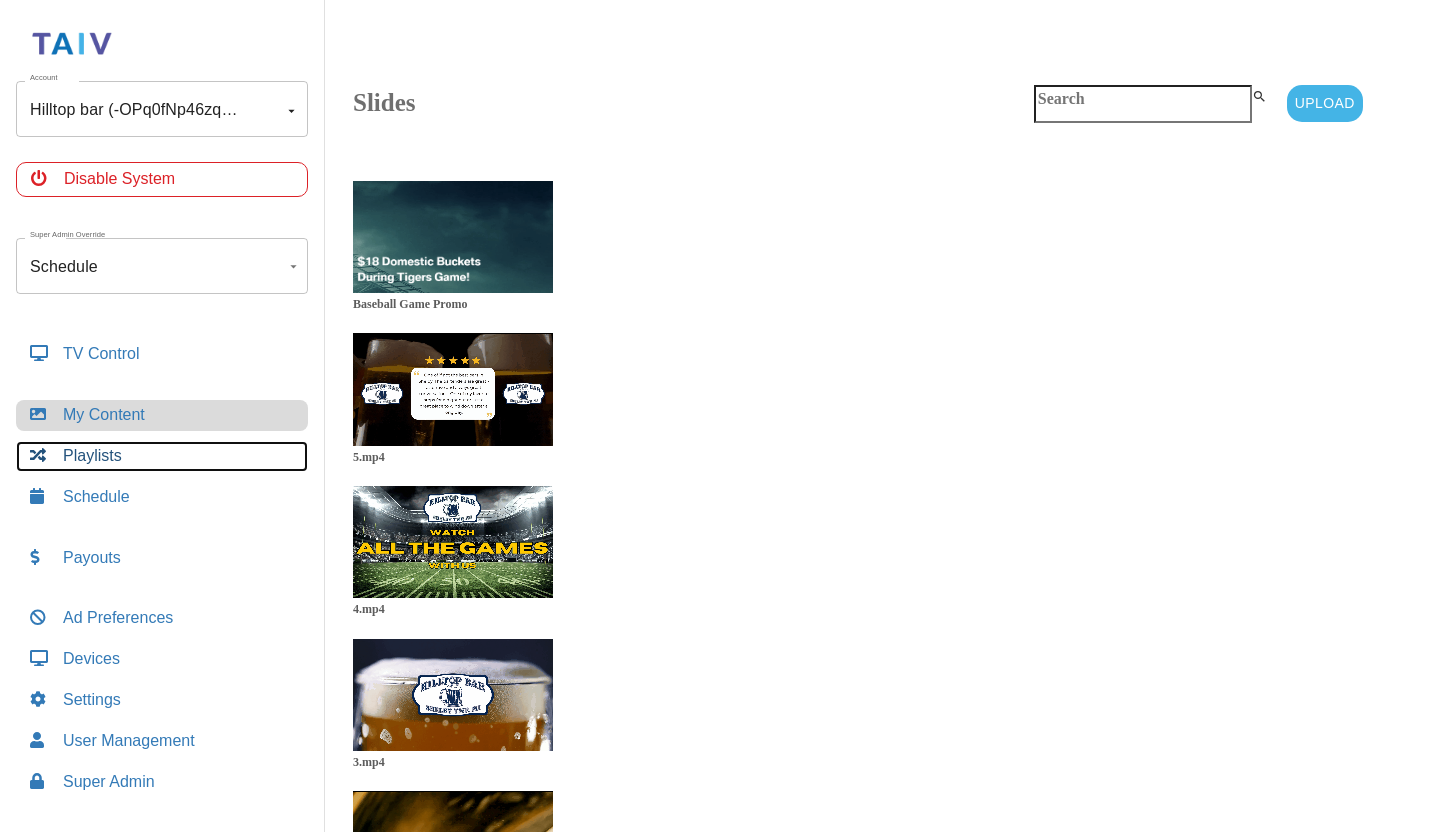 click on "Playlists" at bounding box center [162, 456] 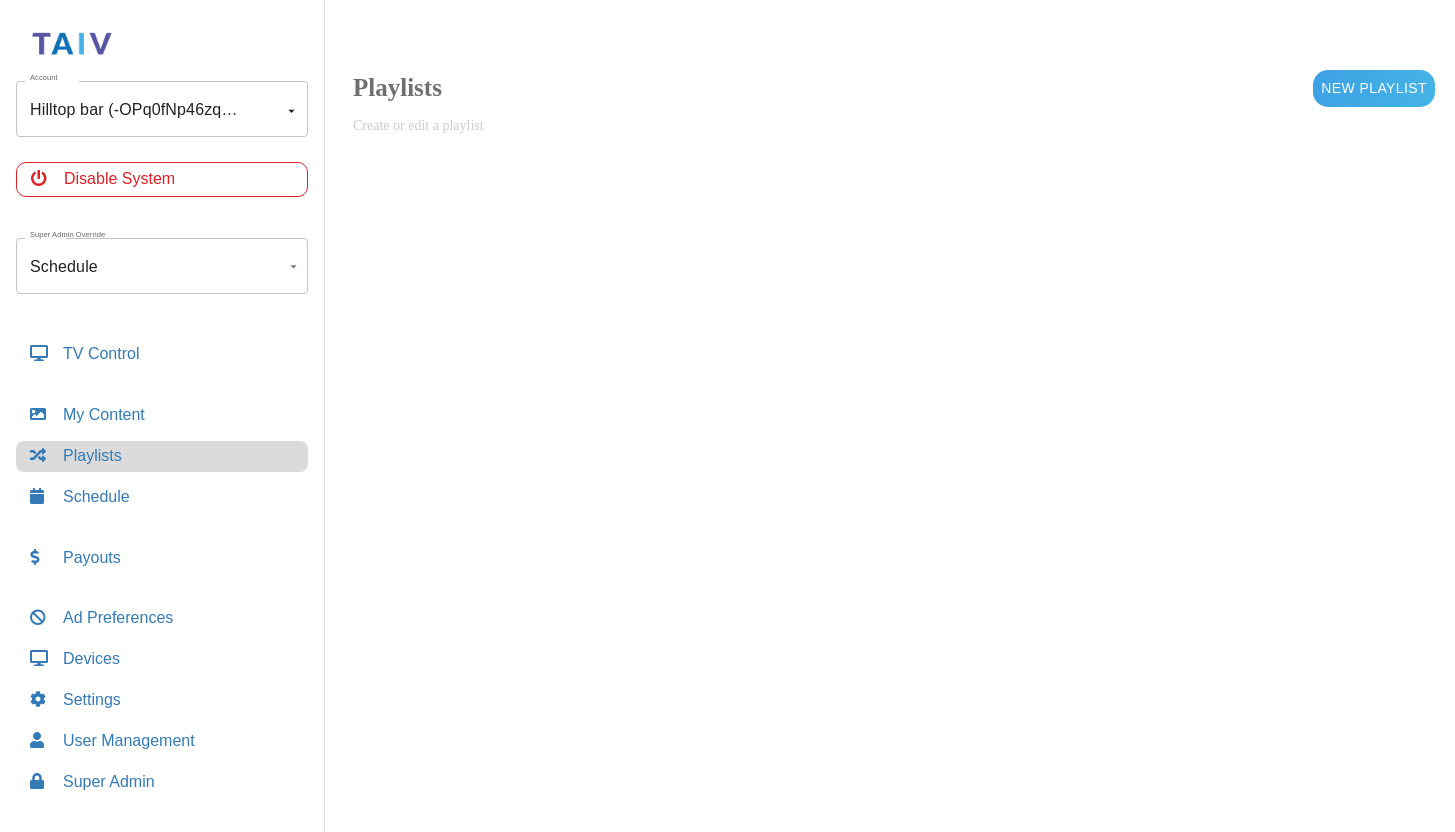 click on "My Content Playlists Schedule" at bounding box center [162, 456] 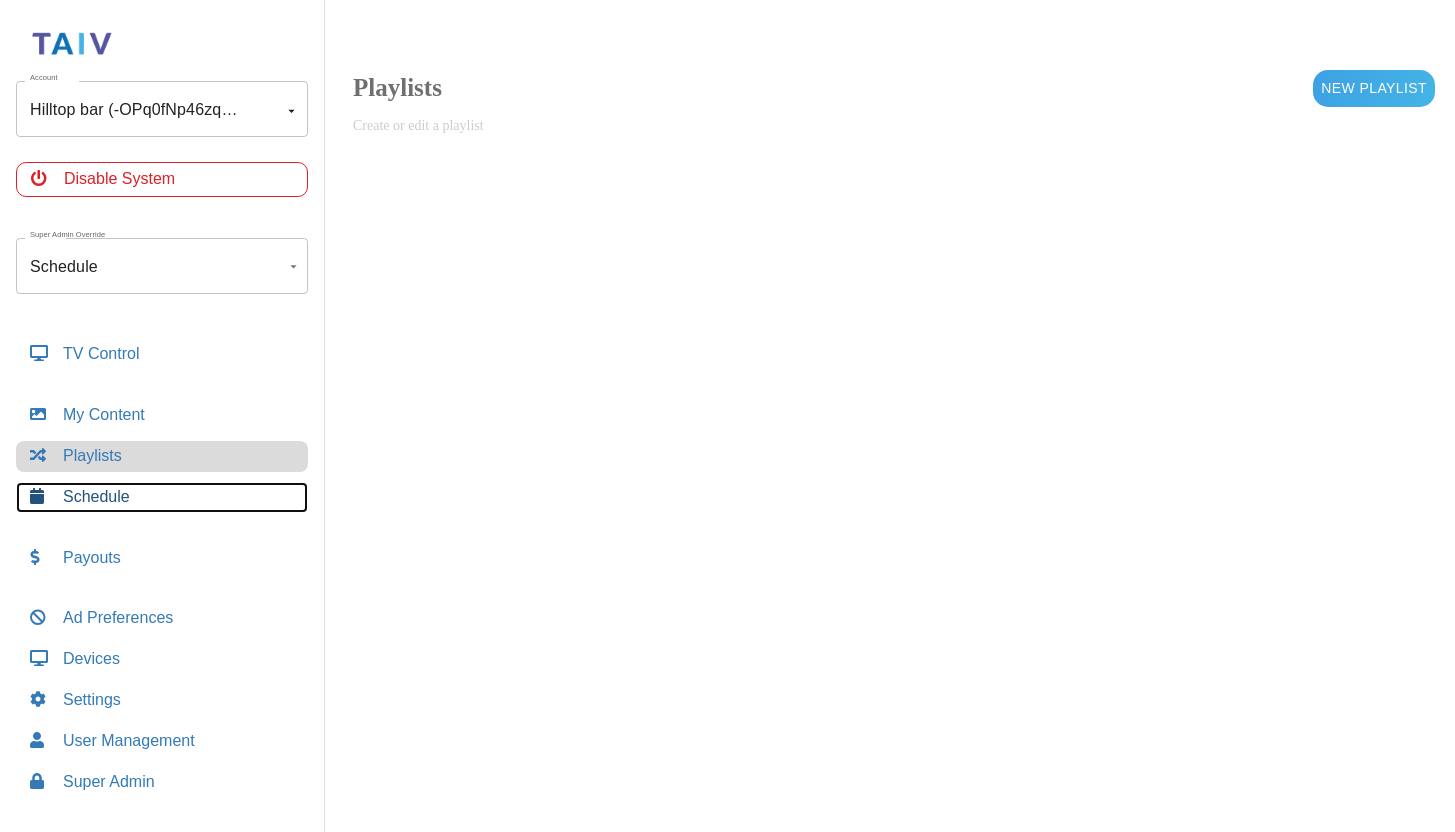 click on "Schedule" at bounding box center [162, 497] 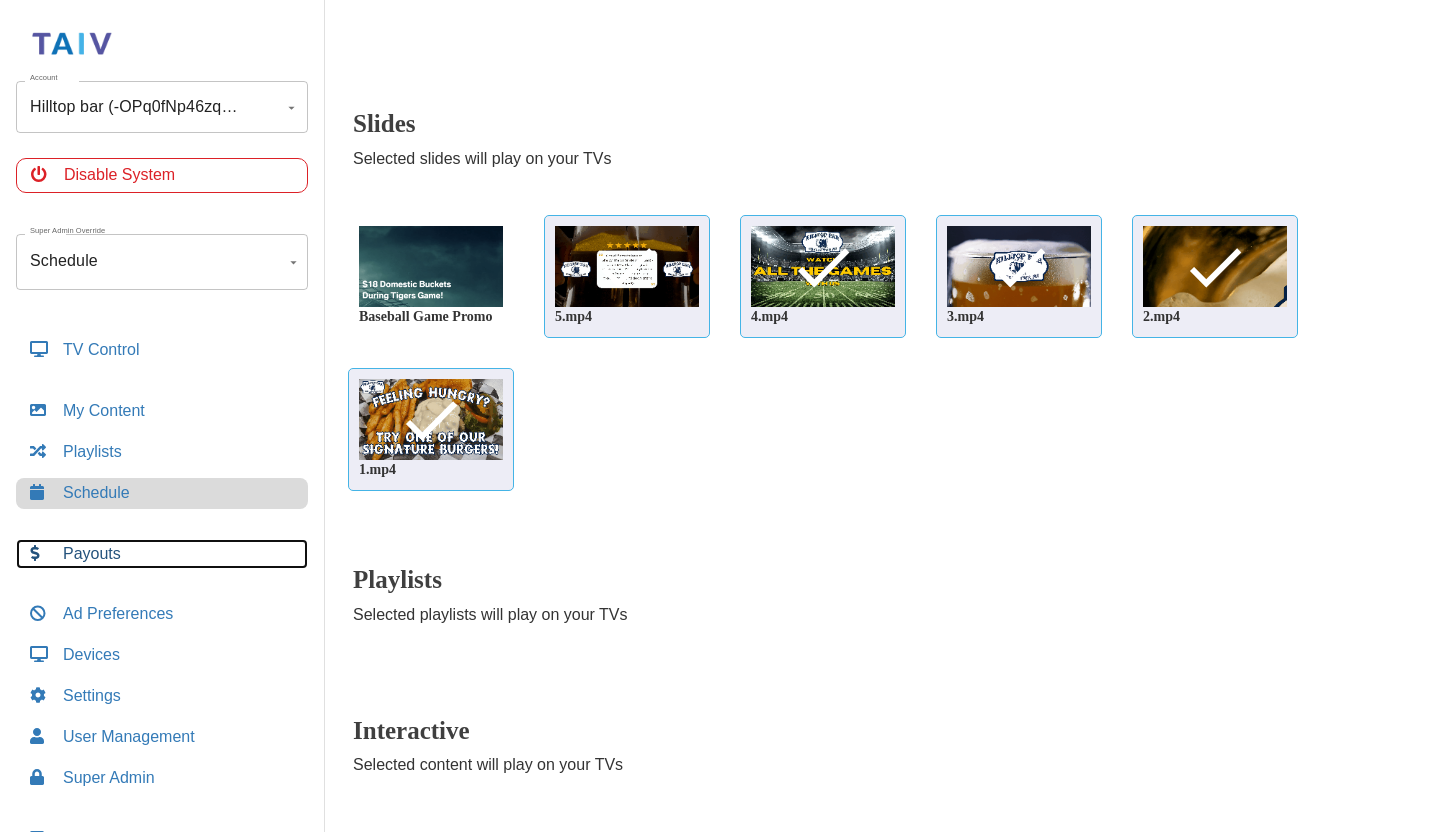 click on "Payouts" at bounding box center [162, 554] 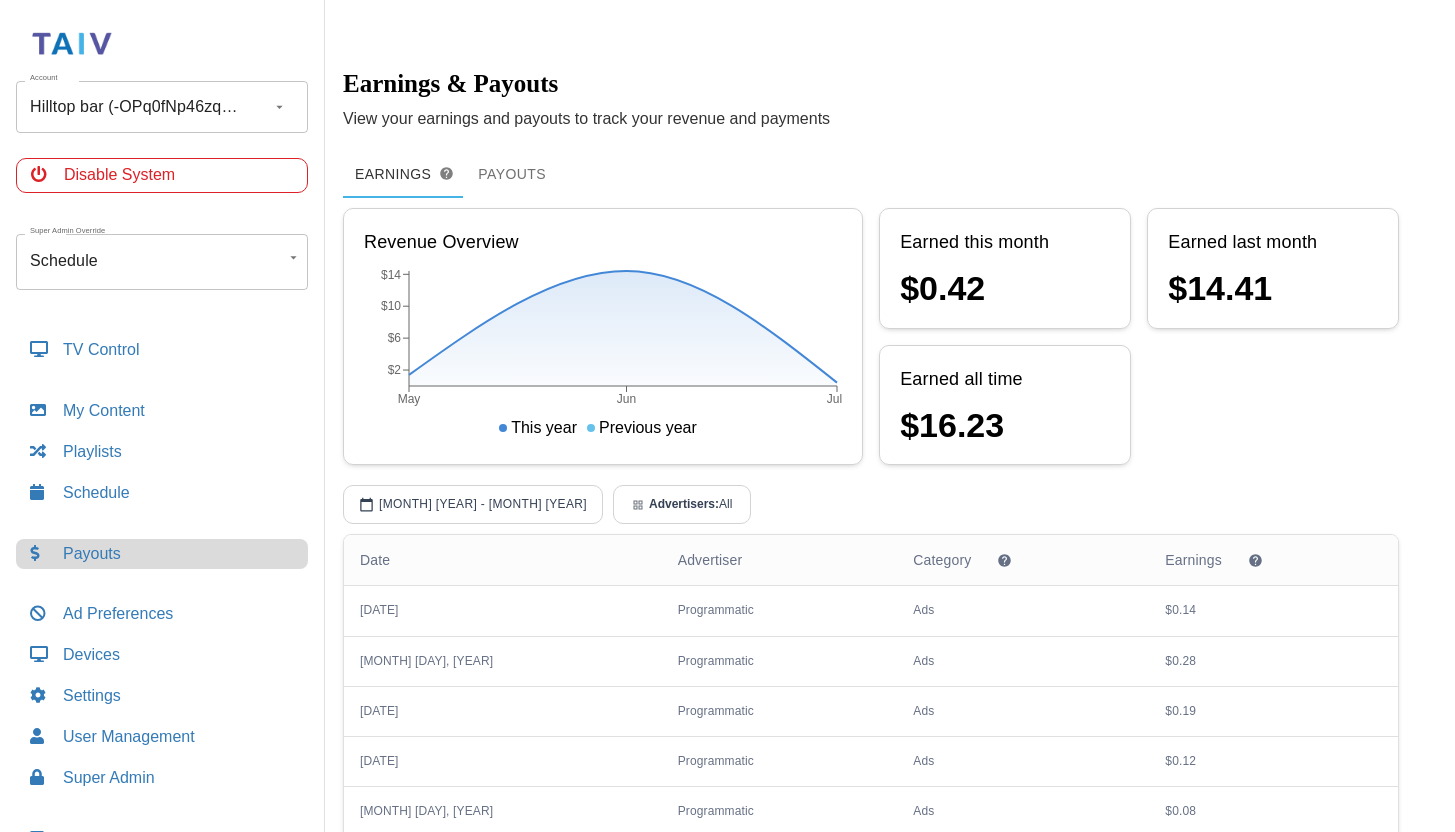 click on "Account [BUSINESS_NAME] (-OPq0fNp46zqf-BfSEIG) Account Disable System Super Admin Override Schedule Schedule Mode Mode TV Control My Content Playlists Schedule Payouts Ad Preferences Devices Settings User Management Super Admin Dashboard Ad Manager Log Out" at bounding box center (162, 448) 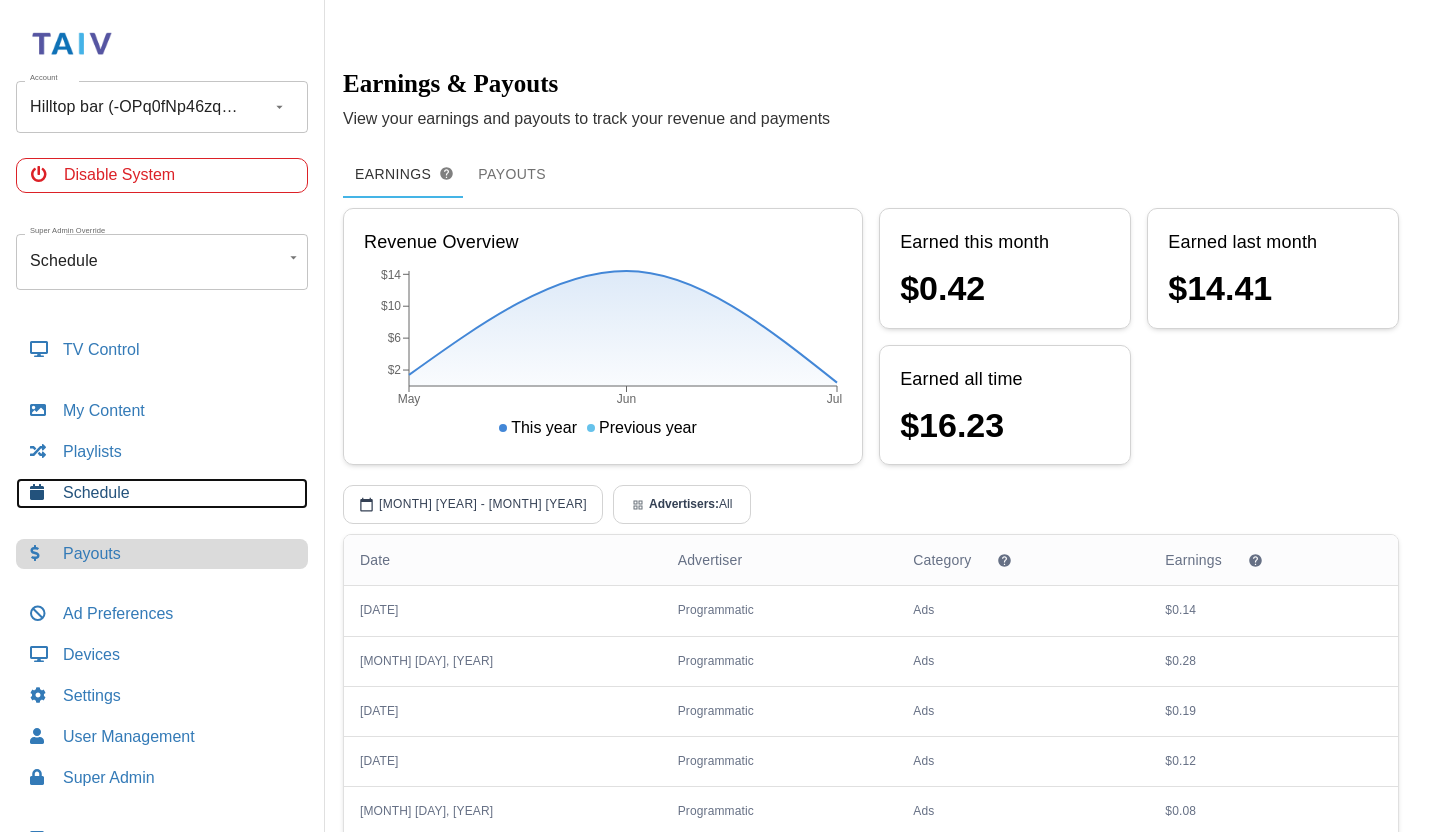 click on "Schedule" at bounding box center (162, 493) 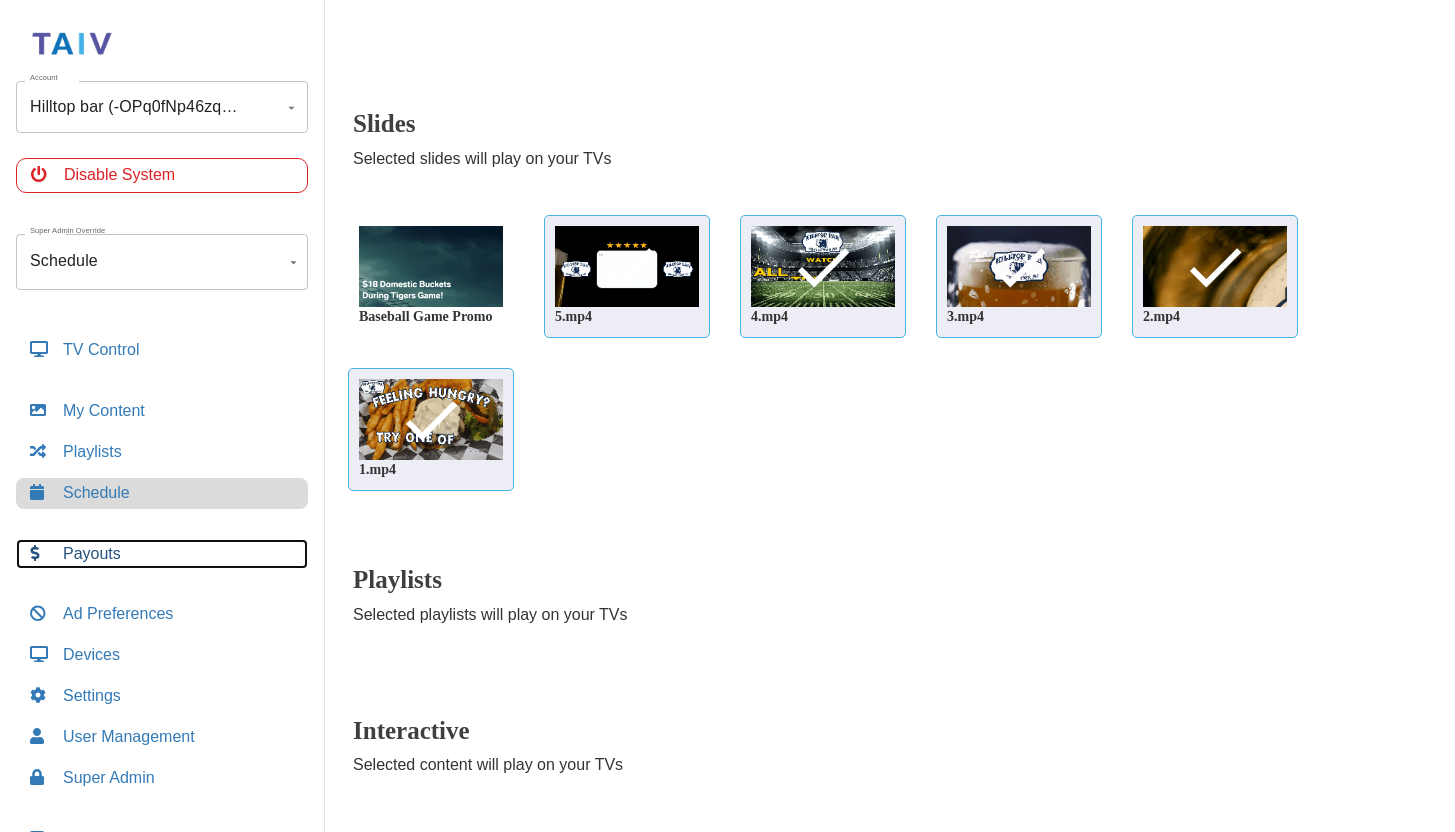 click on "Payouts" at bounding box center (162, 554) 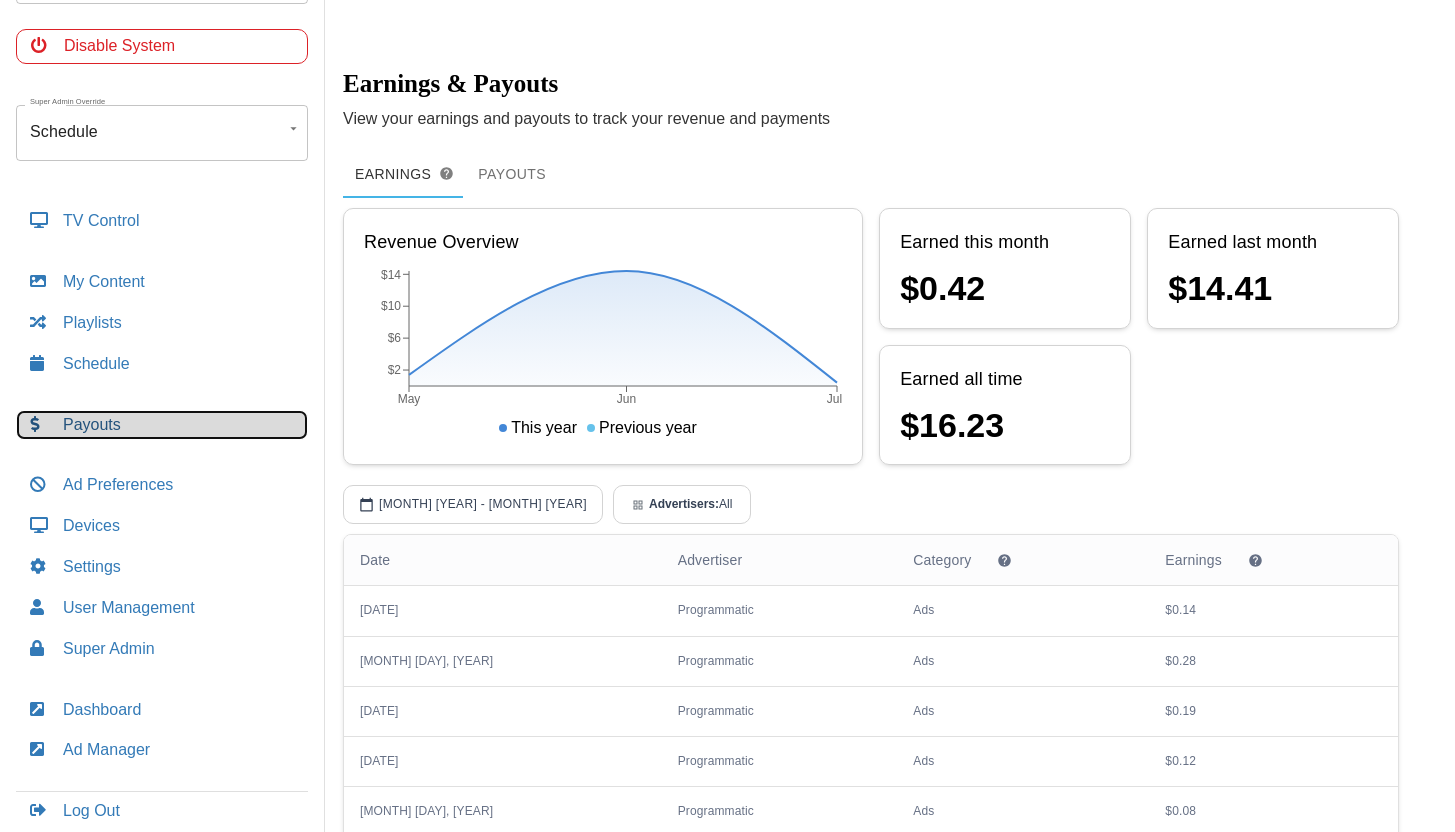 scroll, scrollTop: 132, scrollLeft: 0, axis: vertical 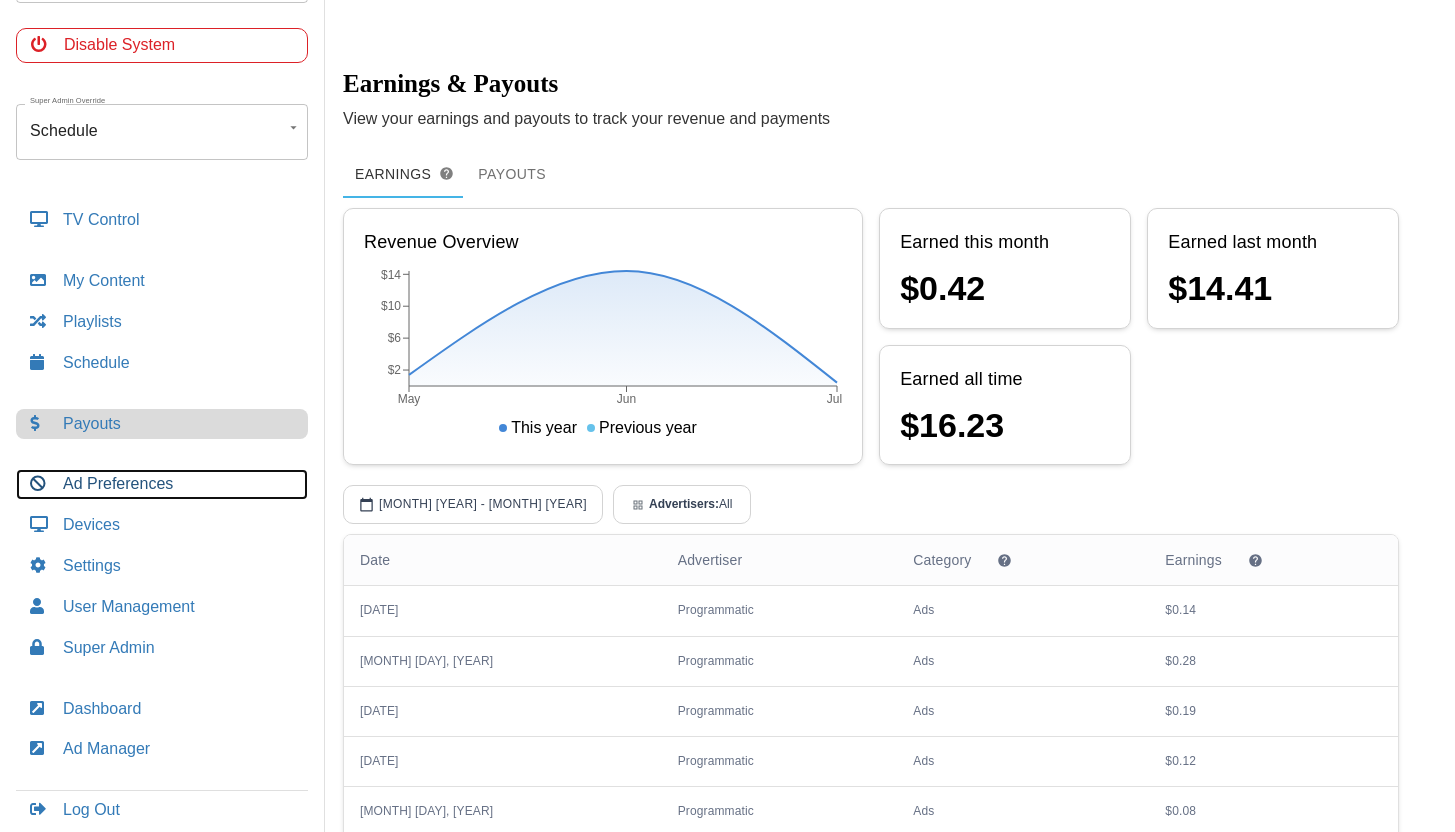 click on "Ad Preferences" at bounding box center (162, 484) 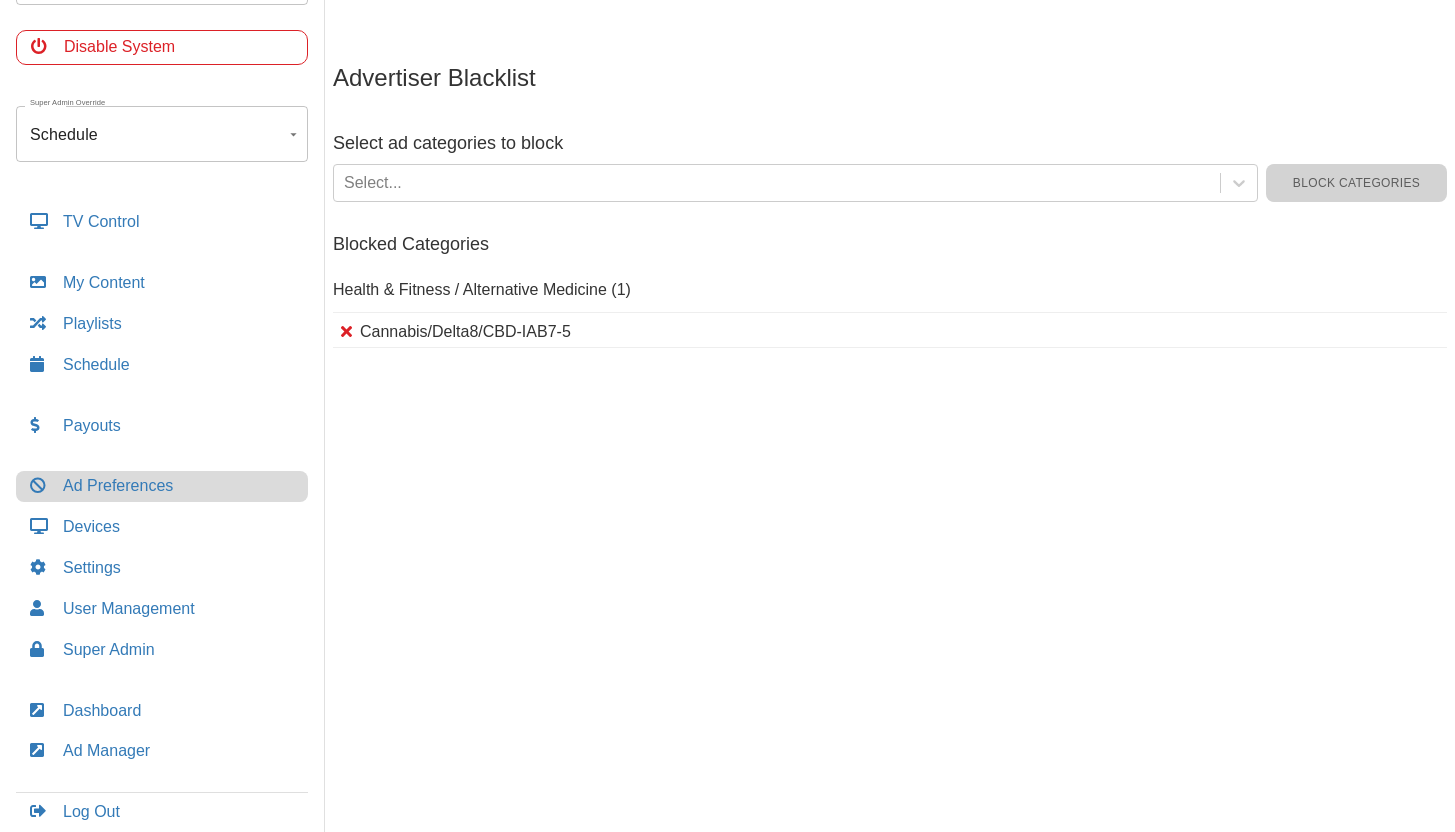 click on "Ad Preferences Devices Settings User Management Super Admin" at bounding box center [162, 568] 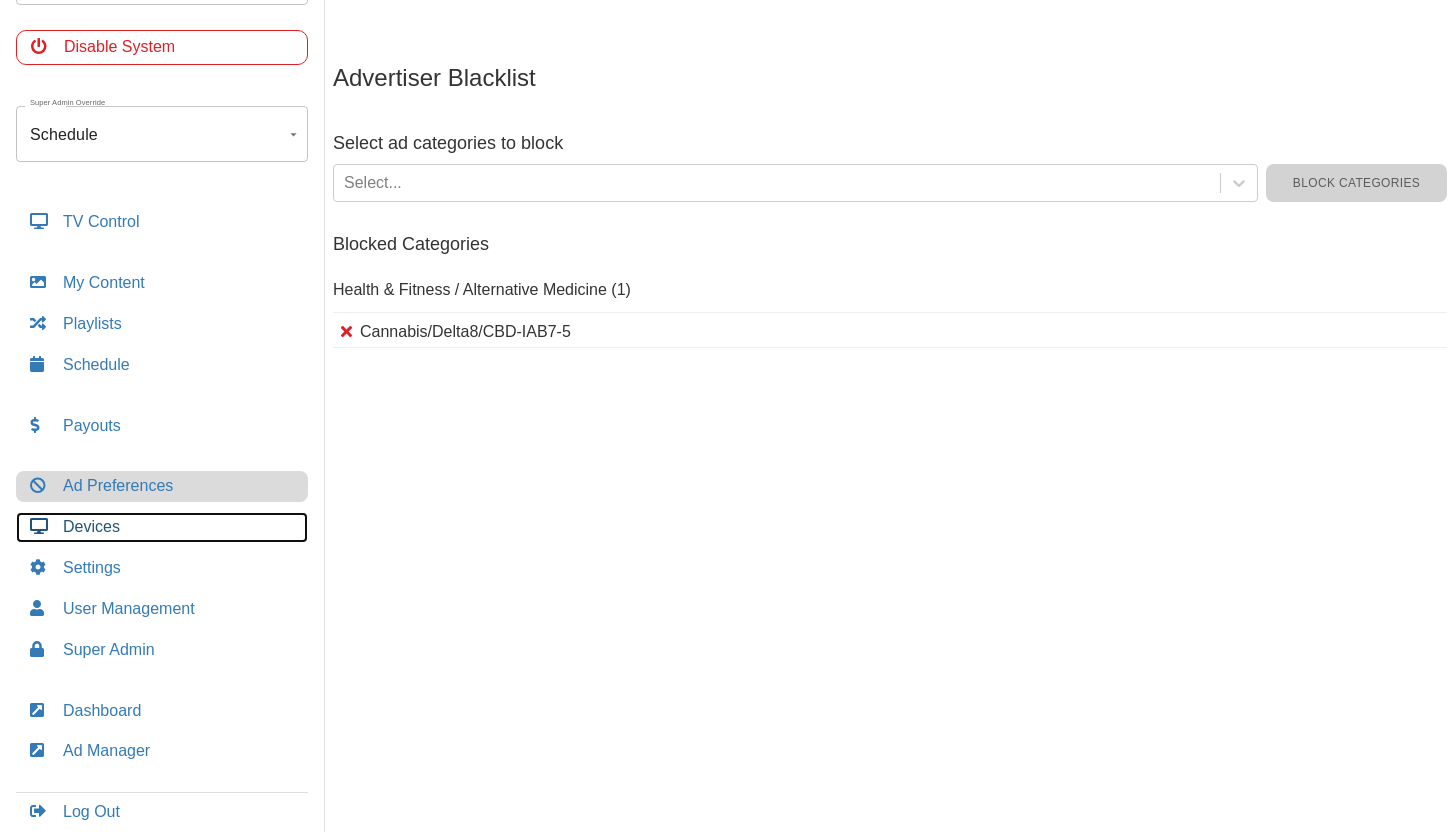 click on "Devices" at bounding box center [162, 527] 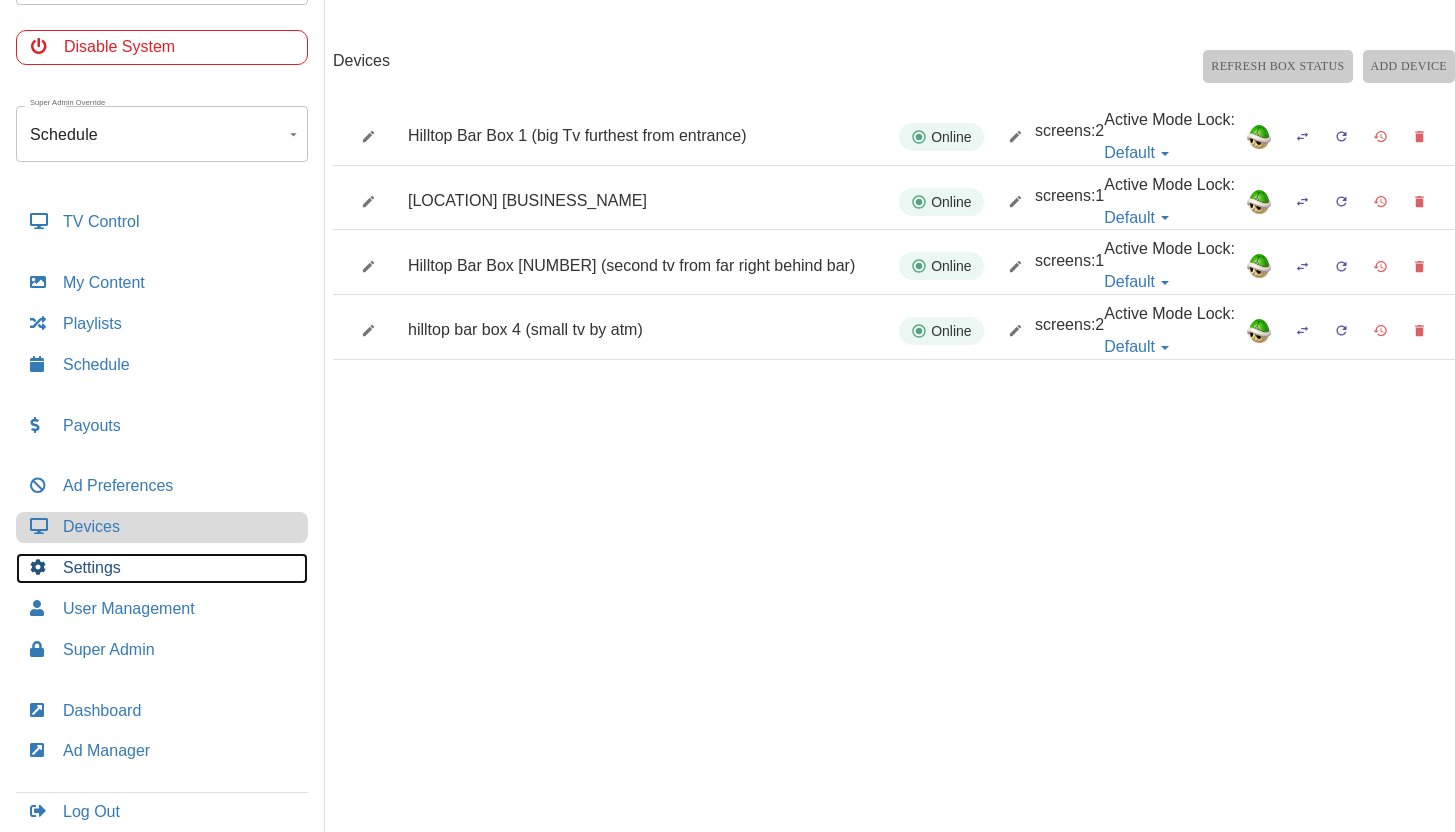 click on "Settings" at bounding box center (162, 568) 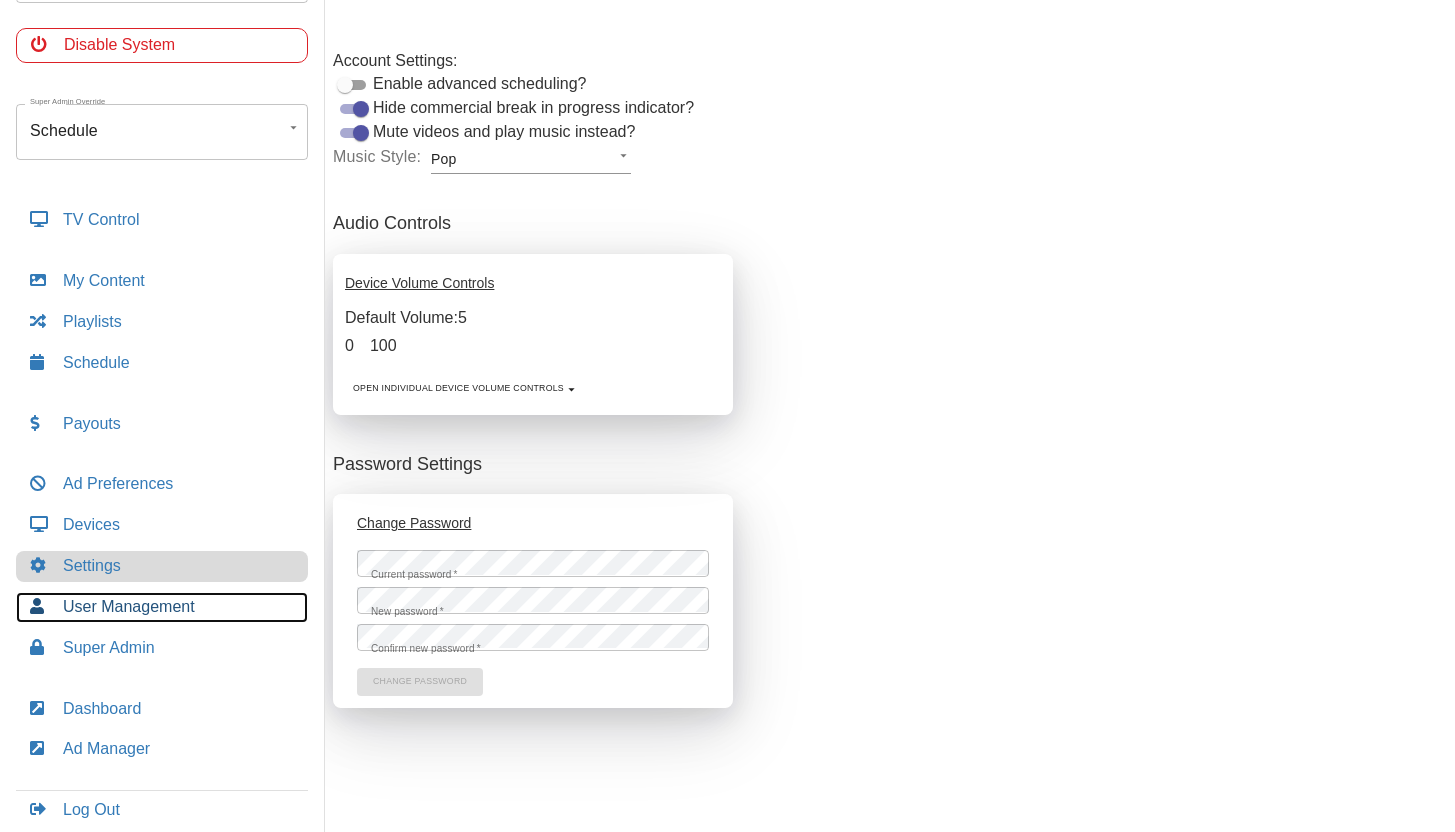 click on "User Management" at bounding box center (162, 607) 